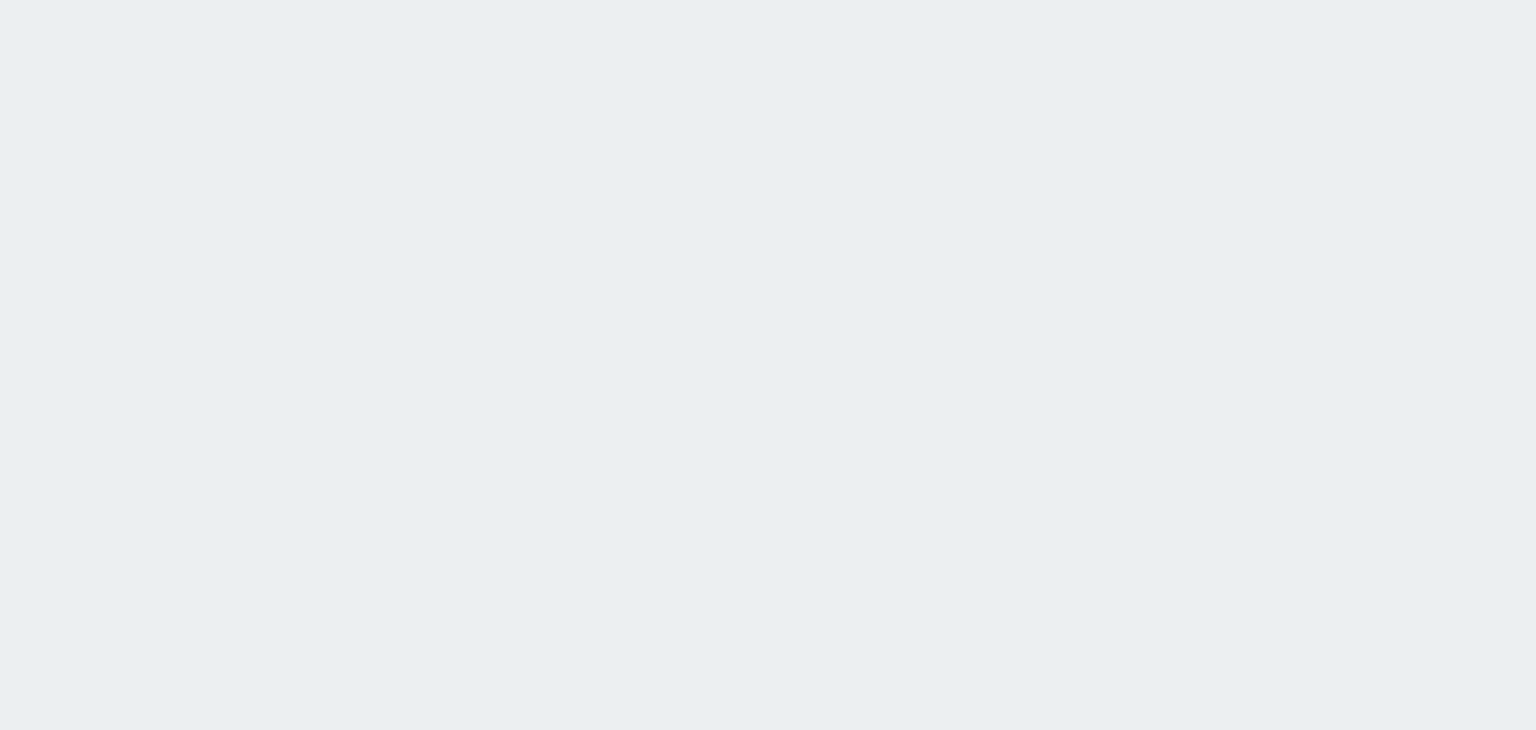 scroll, scrollTop: 0, scrollLeft: 0, axis: both 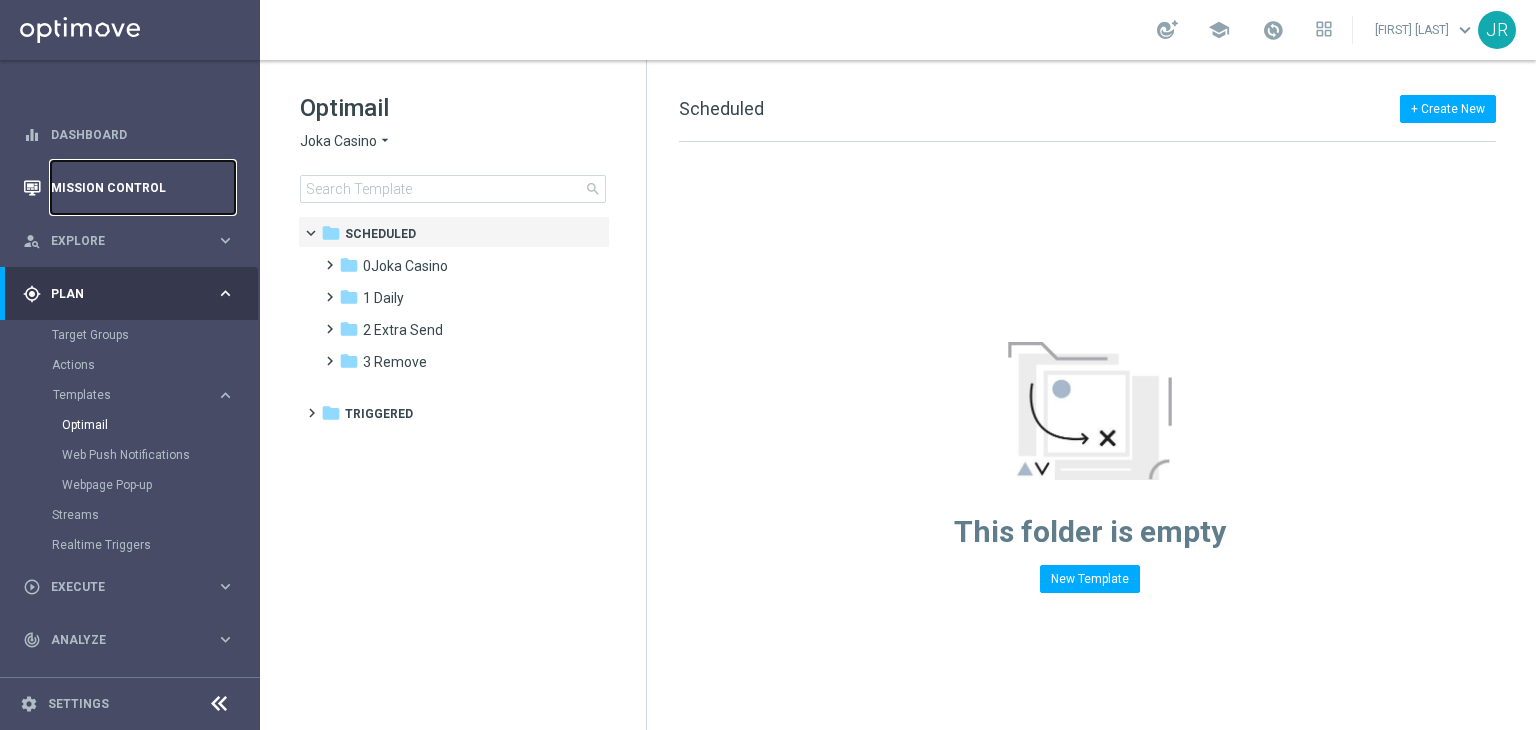 click on "Mission Control" at bounding box center (143, 187) 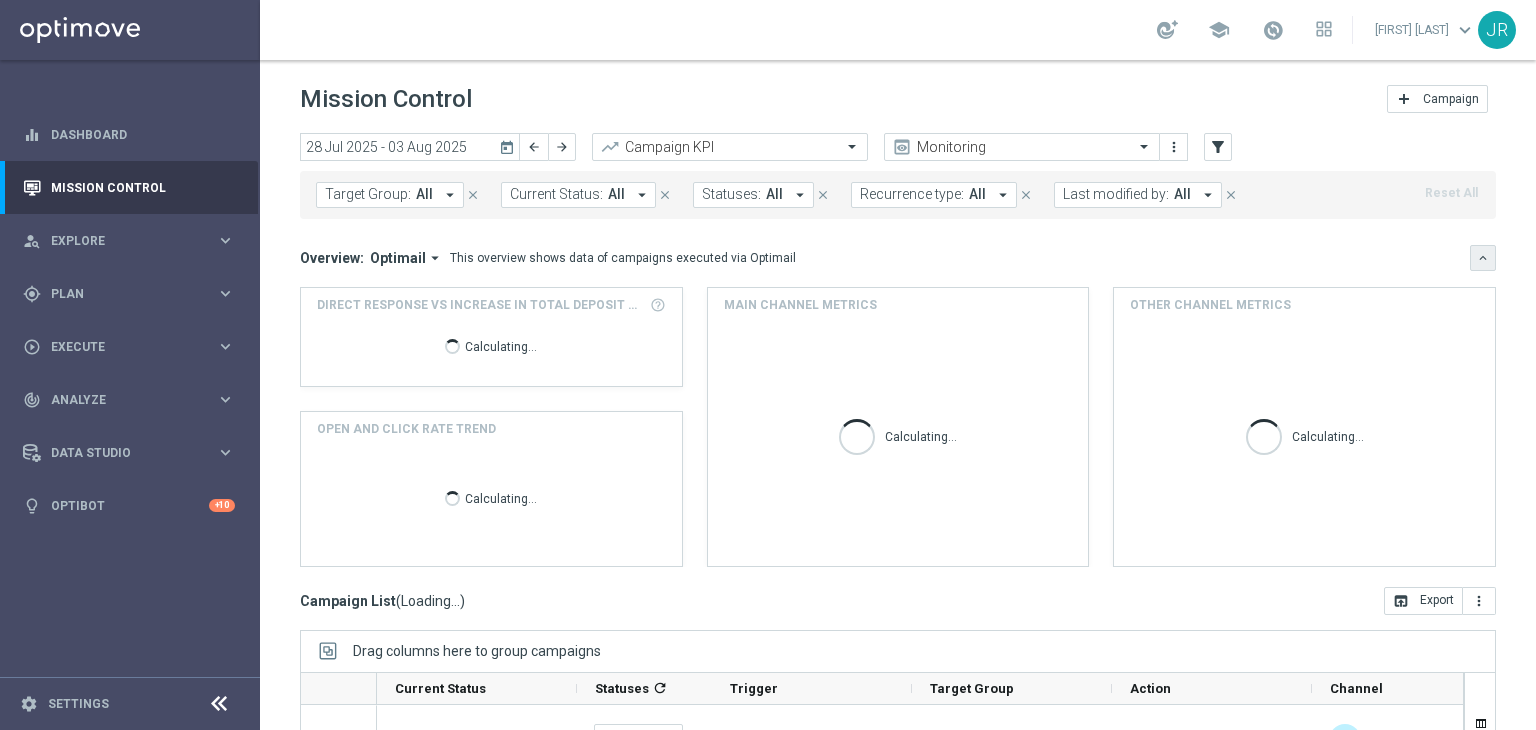 click on "Target Group:
All
arrow_drop_down
close
Current Status:
All
arrow_drop_down
close
Statuses:
All
arrow_drop_down
close
Recurrence type:
All
arrow_drop_down
close
Last modified by:
All
arrow_drop_down
close
Reset All" 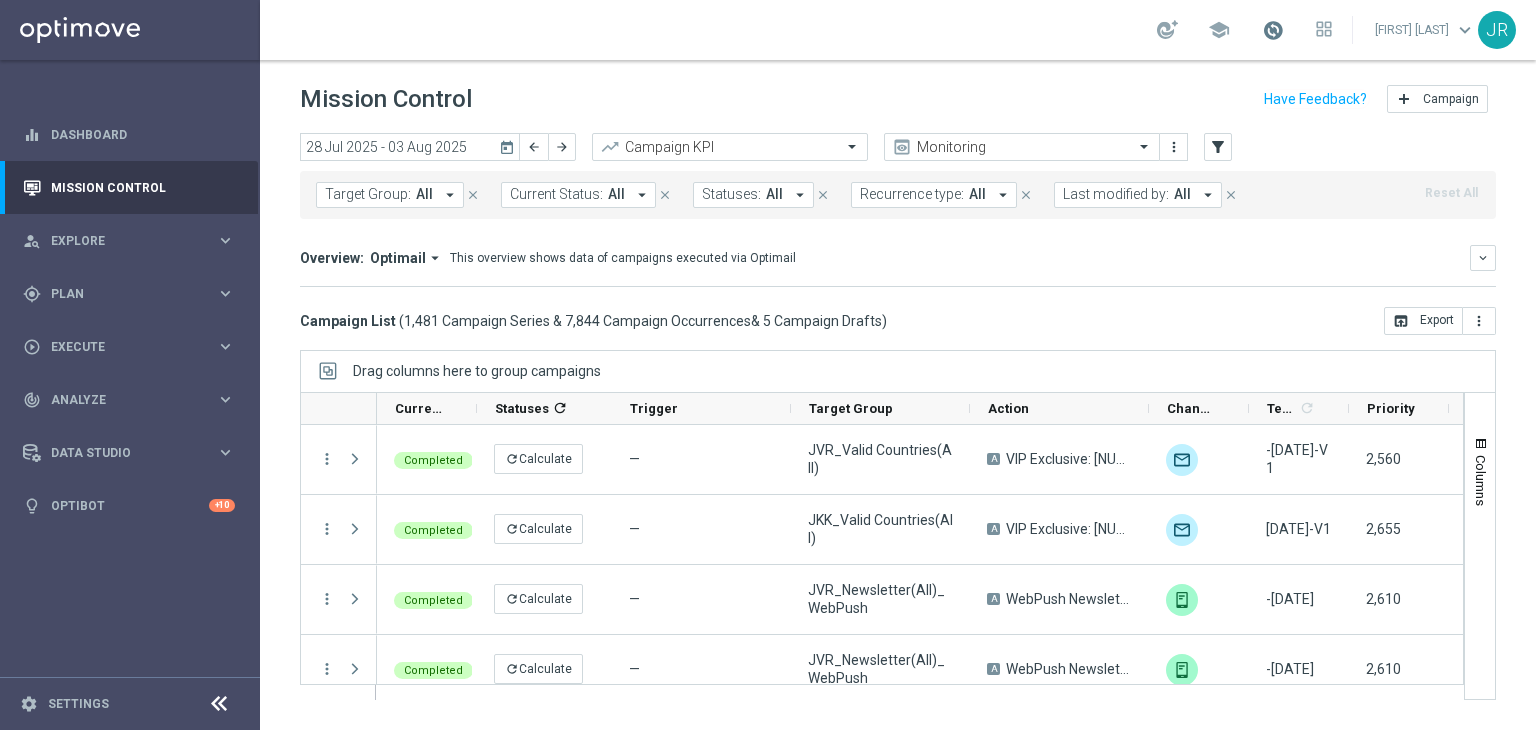 click at bounding box center (1273, 30) 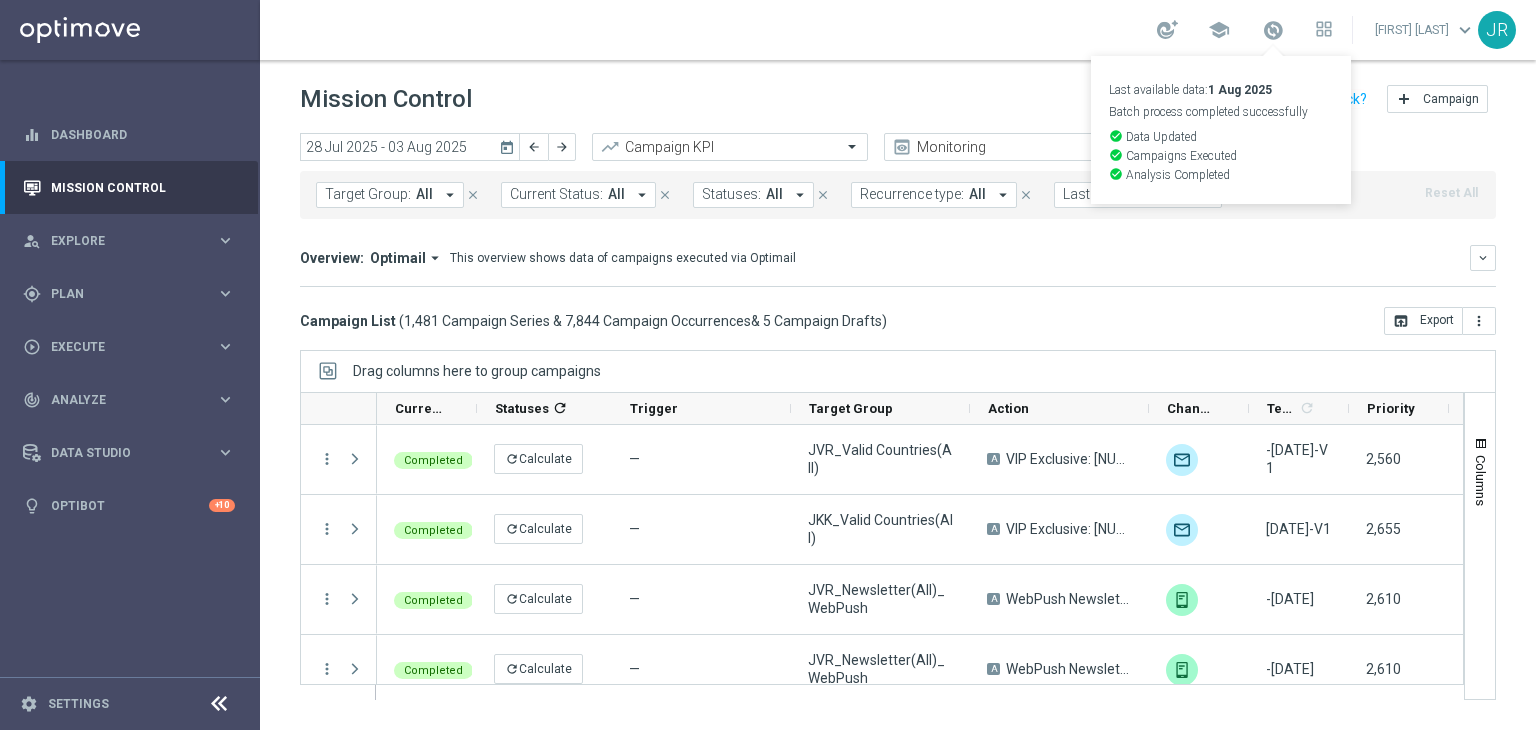 click on "today" 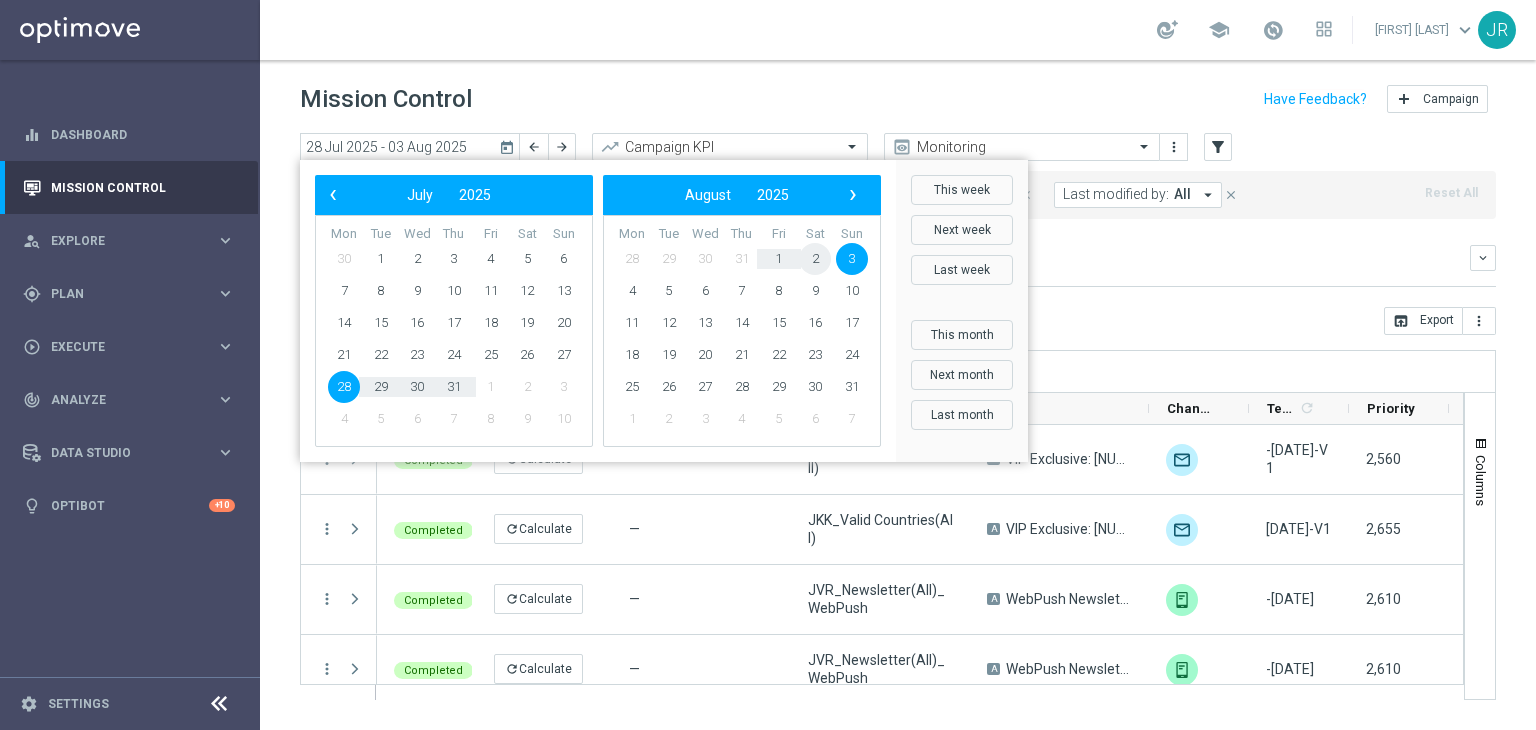 click on "2" 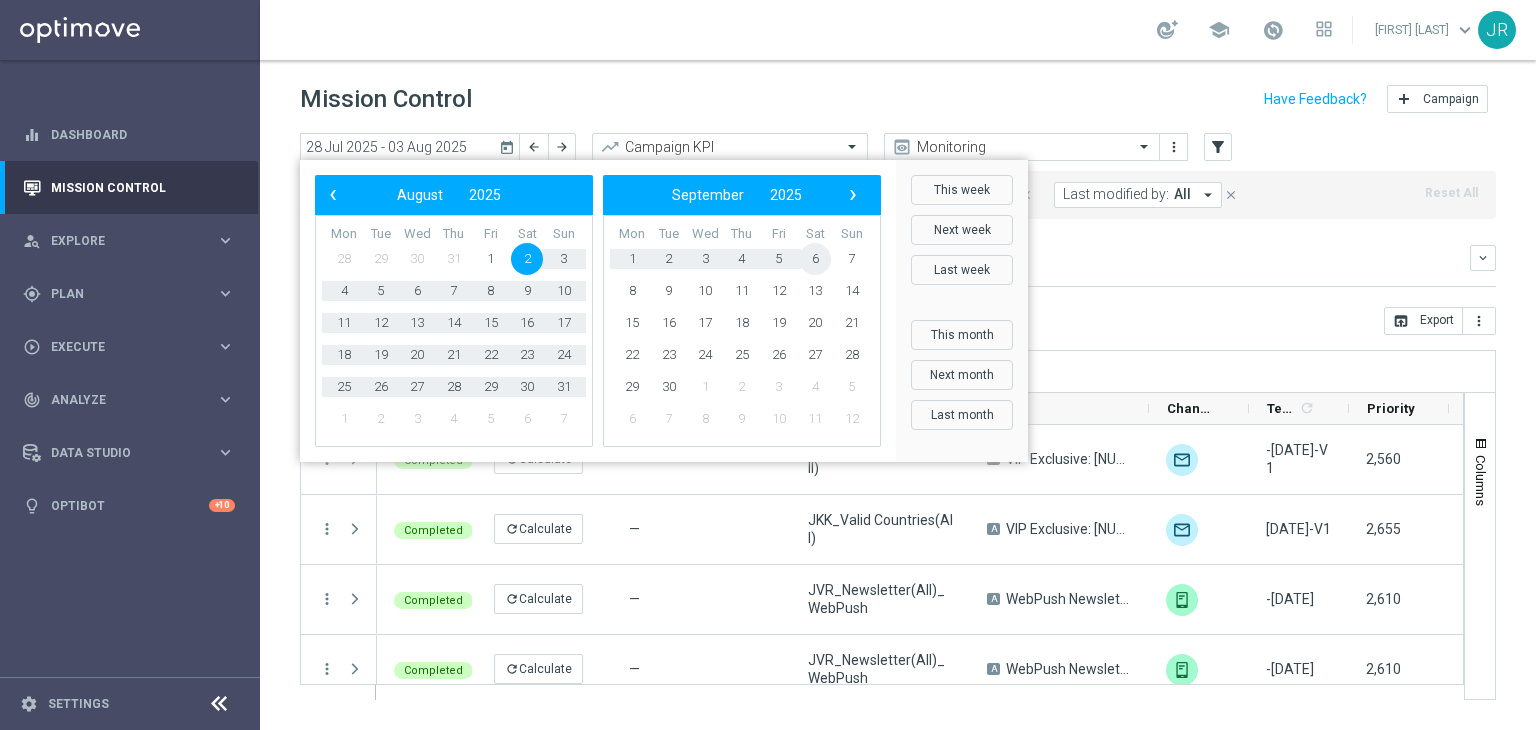 click on "6" 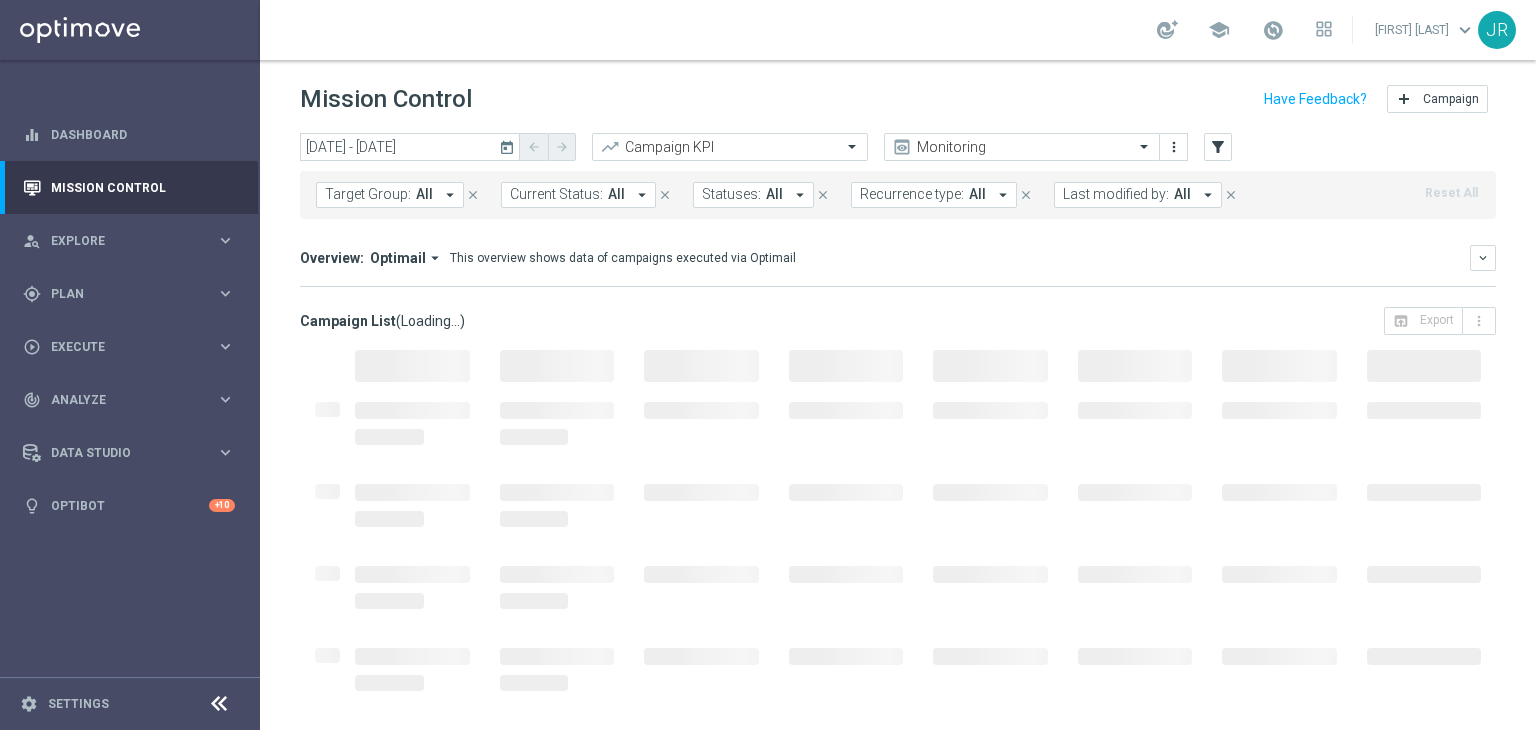 click on "today" 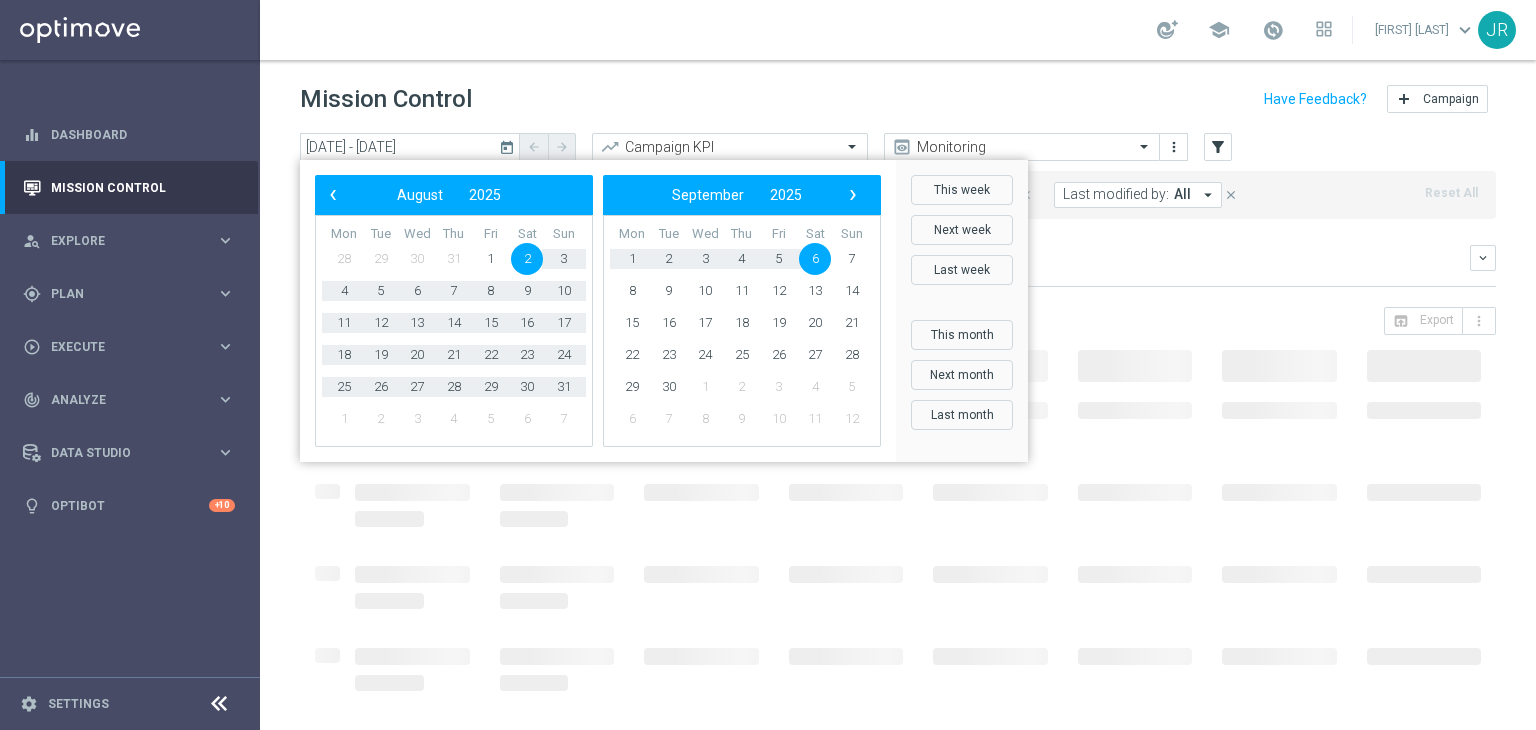 click on "today" 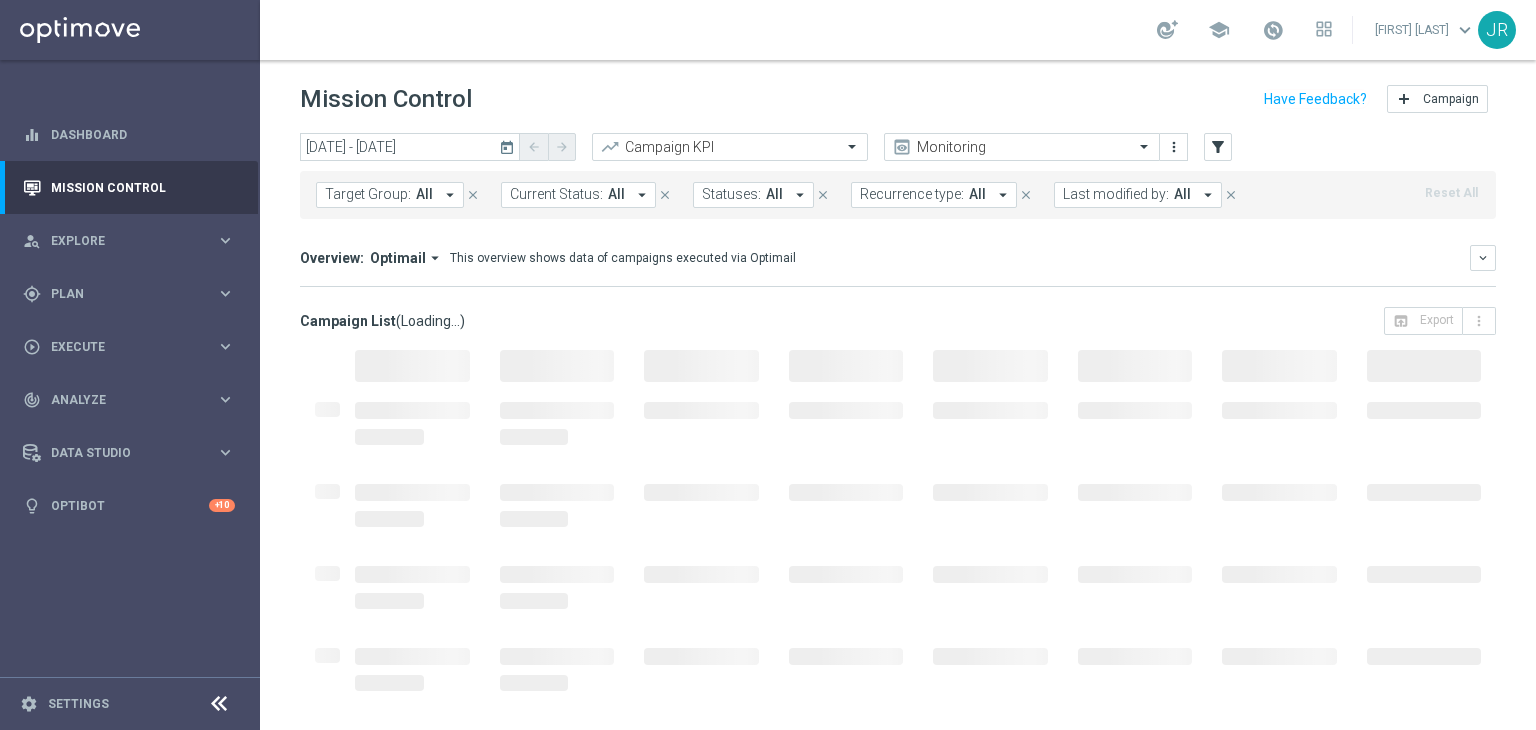 click on "today" 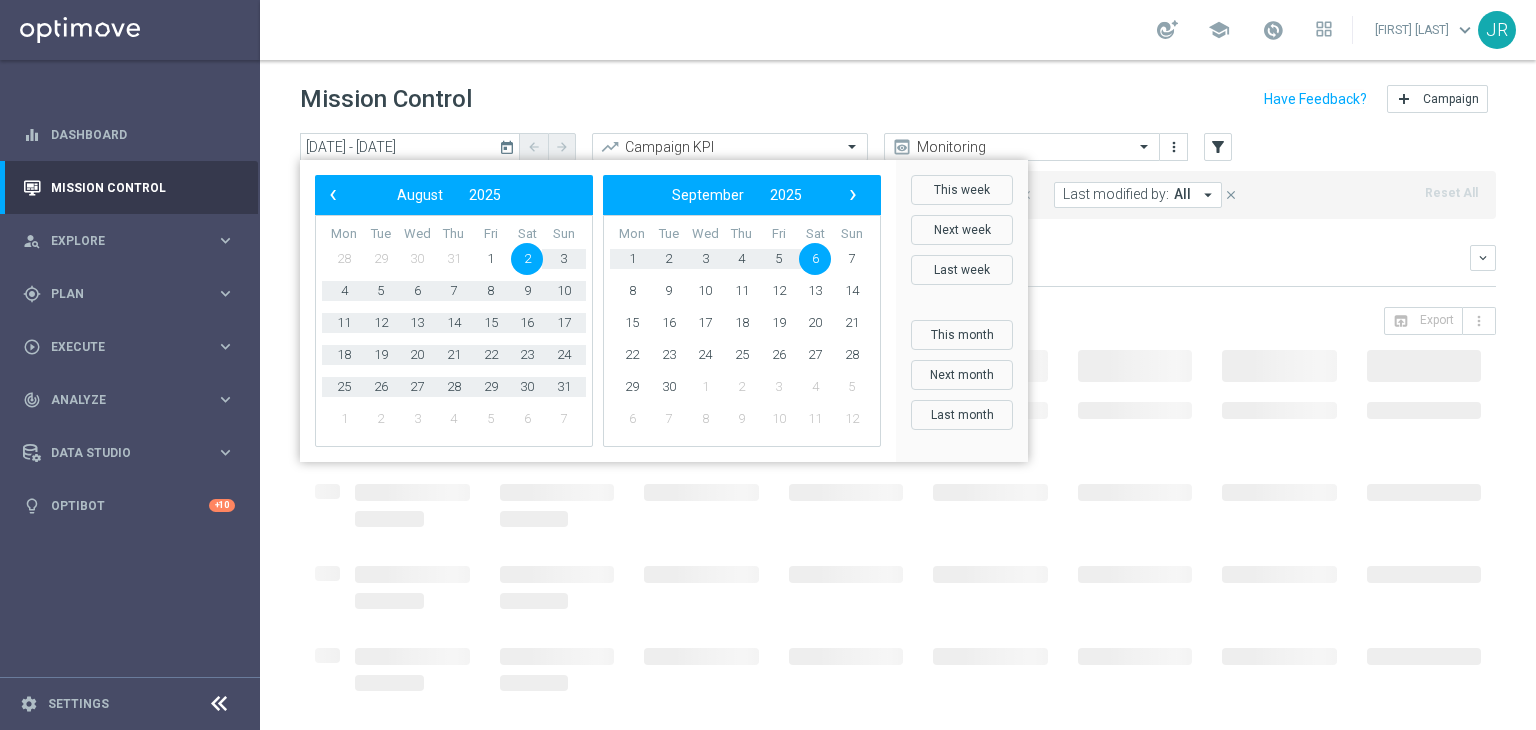 click on "2" 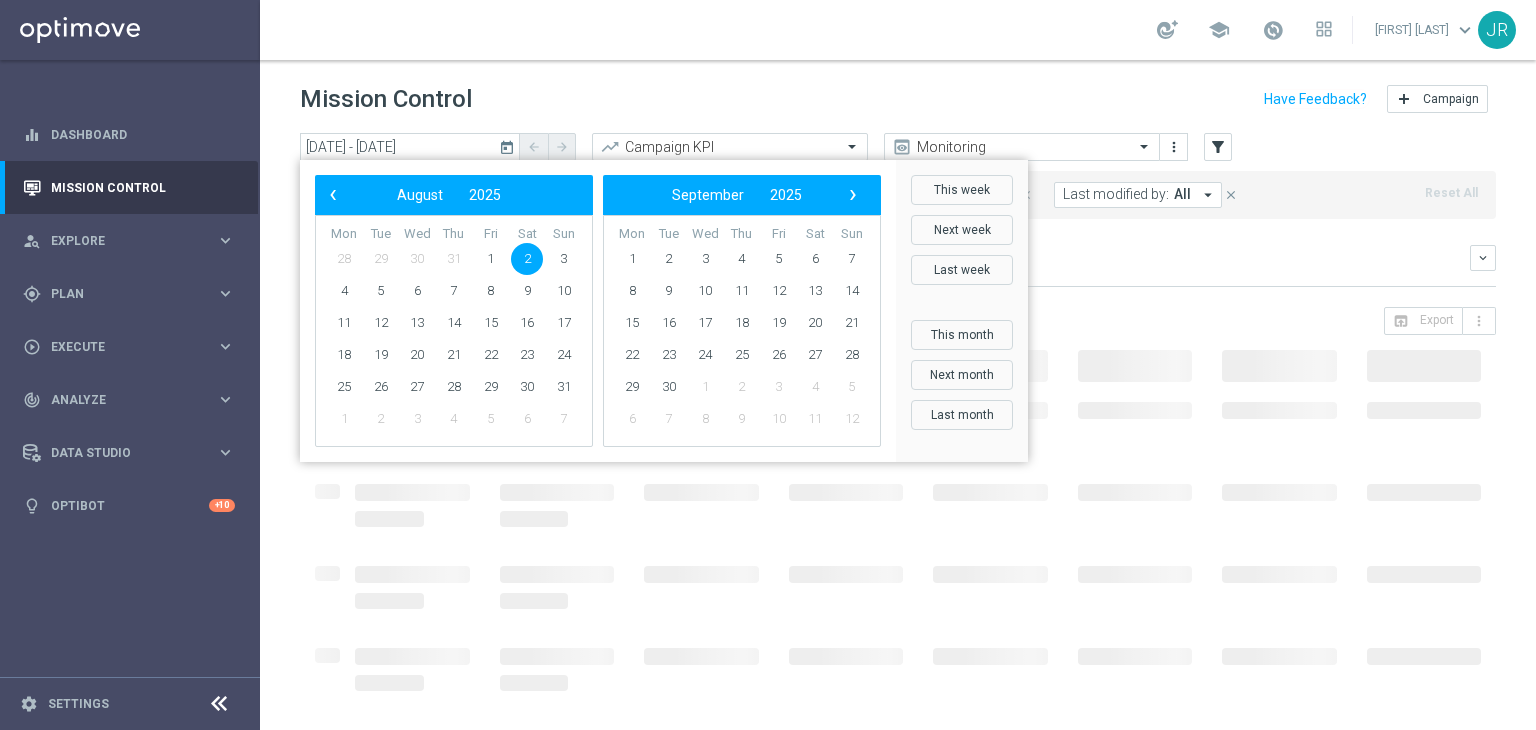 click on "2" 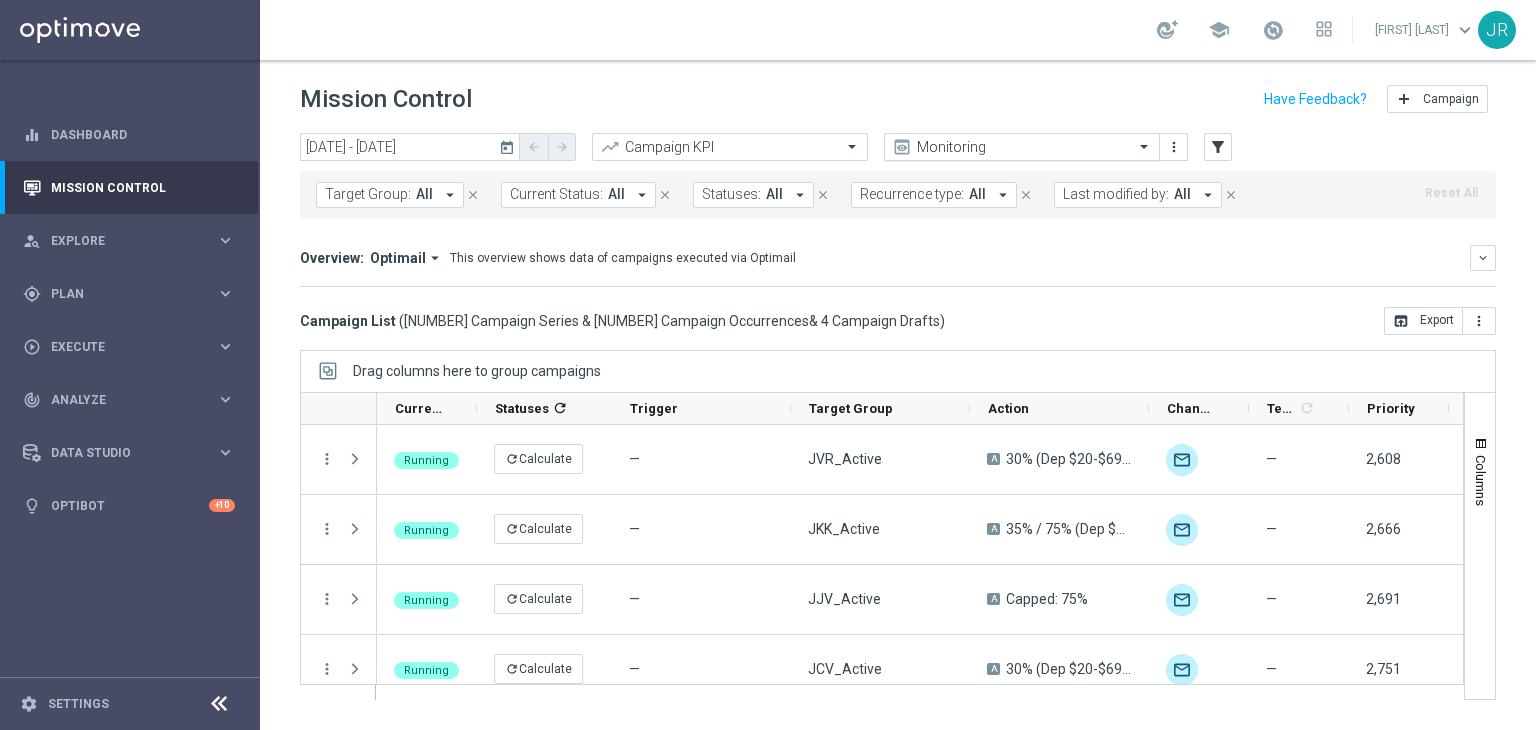 click 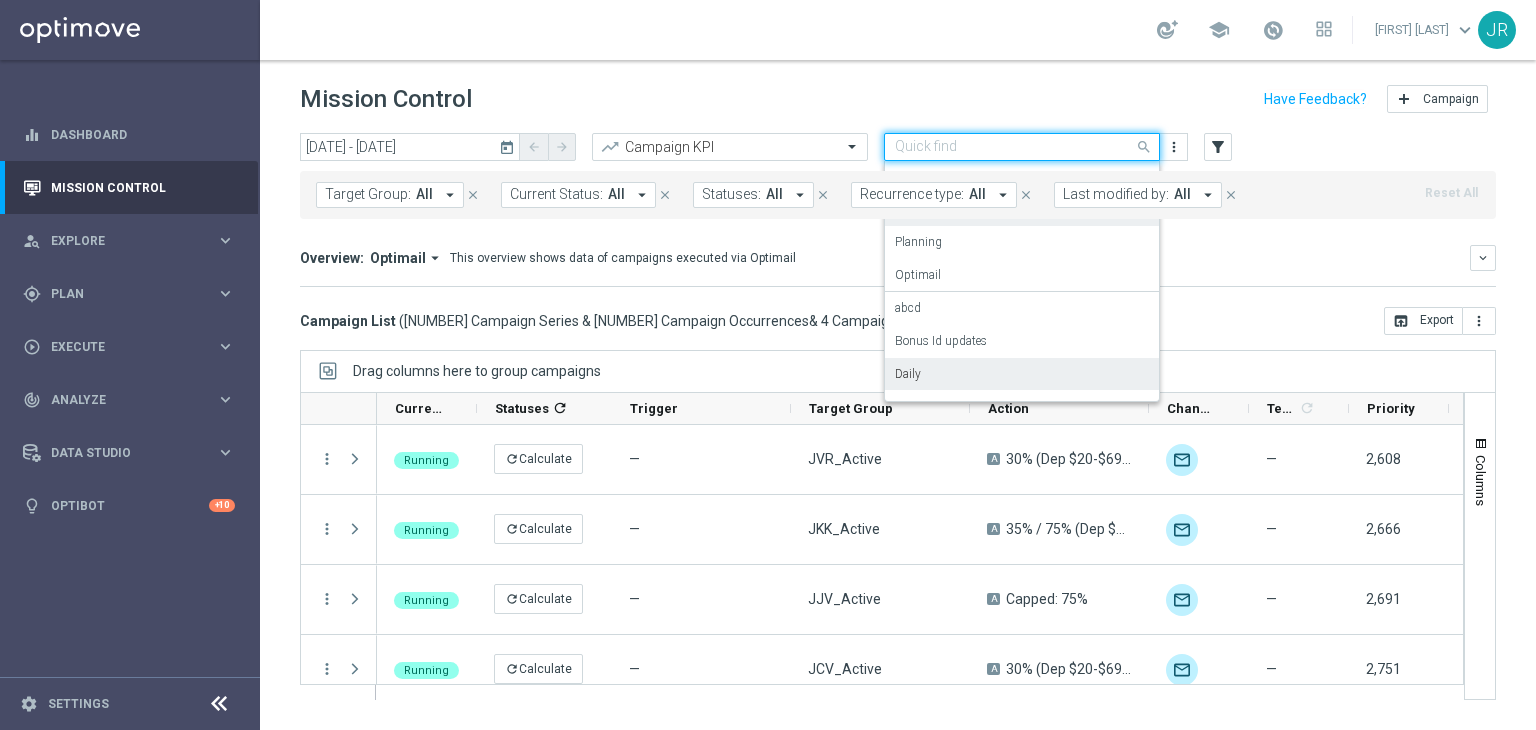 click on "Daily" at bounding box center [1022, 374] 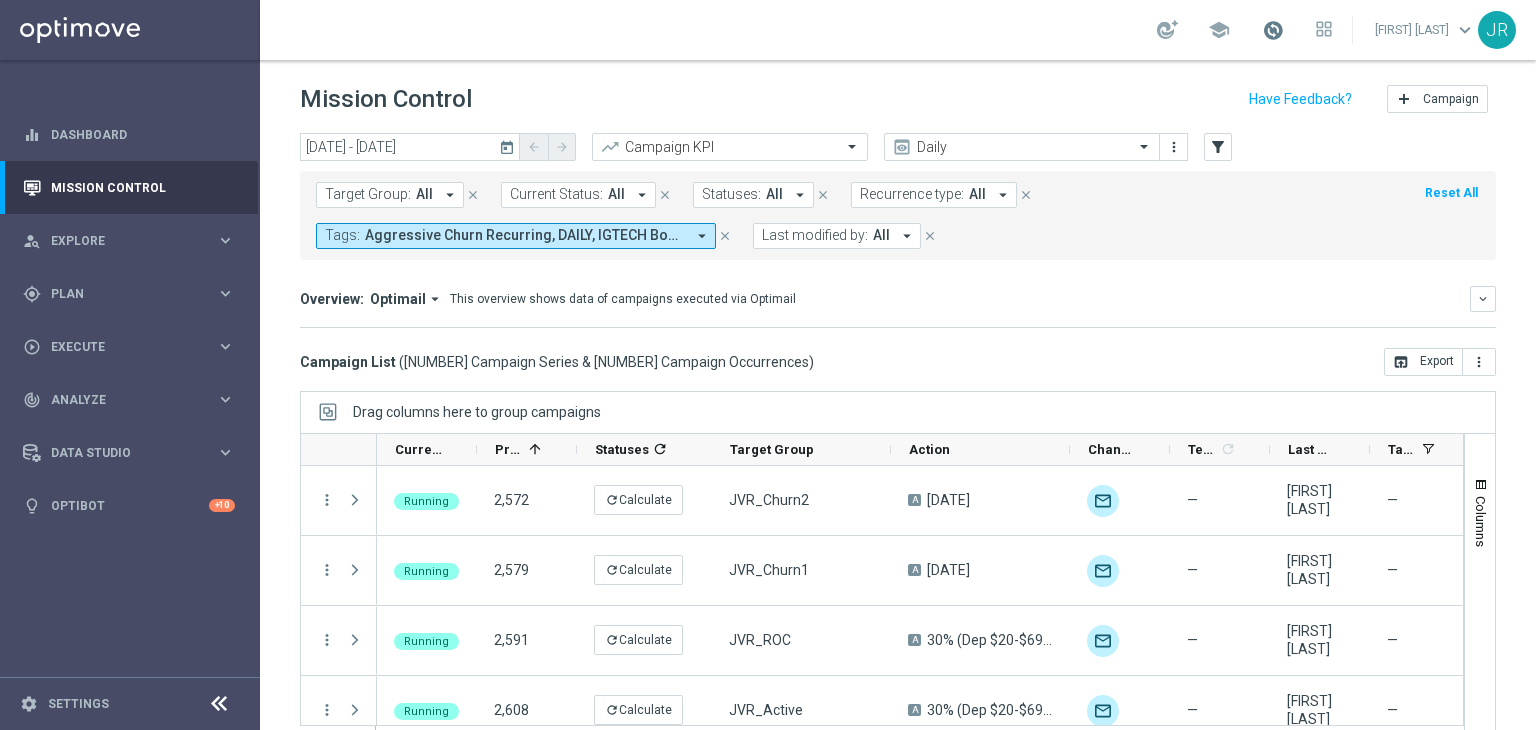 click at bounding box center (1273, 30) 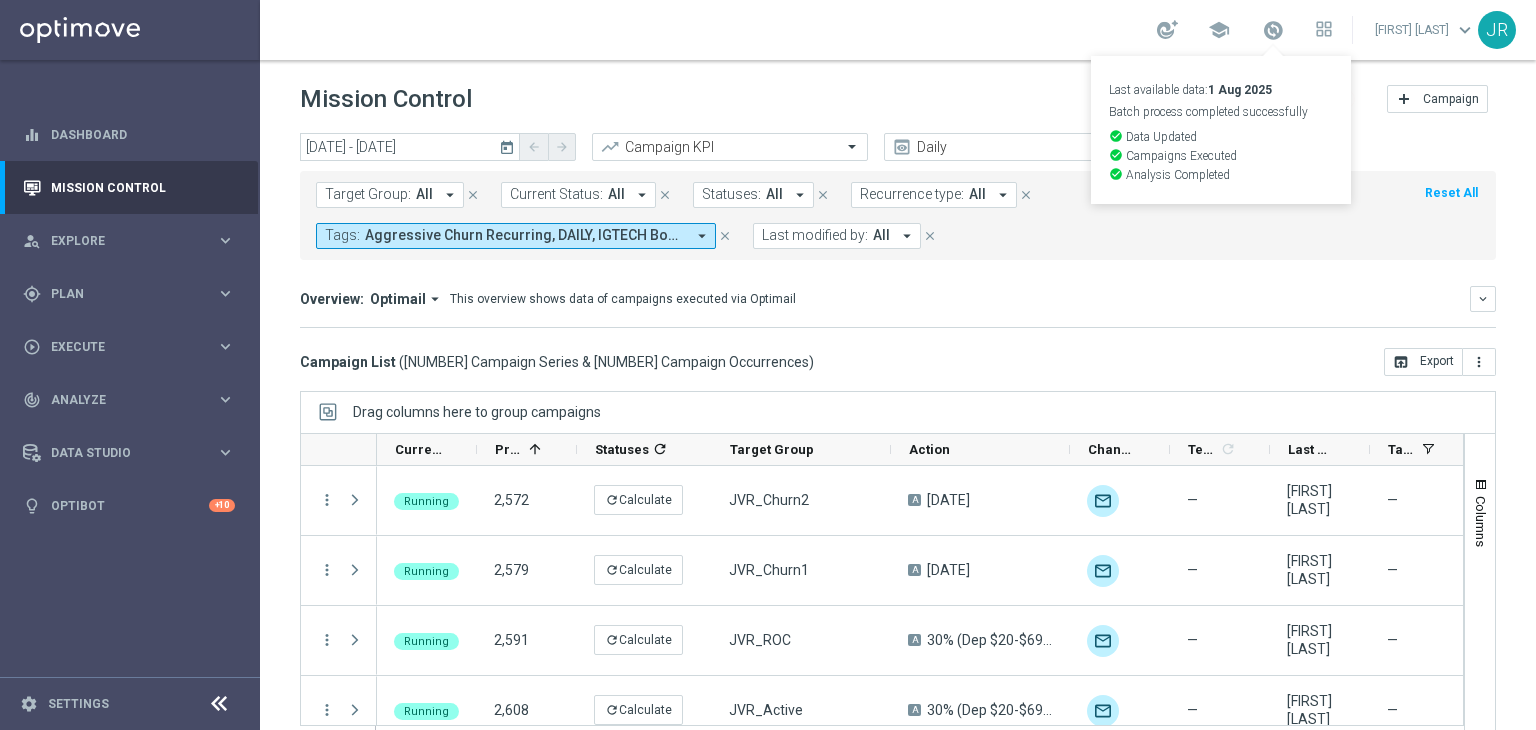 click on "Overview:
Optimail
arrow_drop_down
This overview shows data of campaigns executed via Optimail
keyboard_arrow_down
Direct Response VS Increase In Total Deposit Amount
Direct Response
--
Test Response" 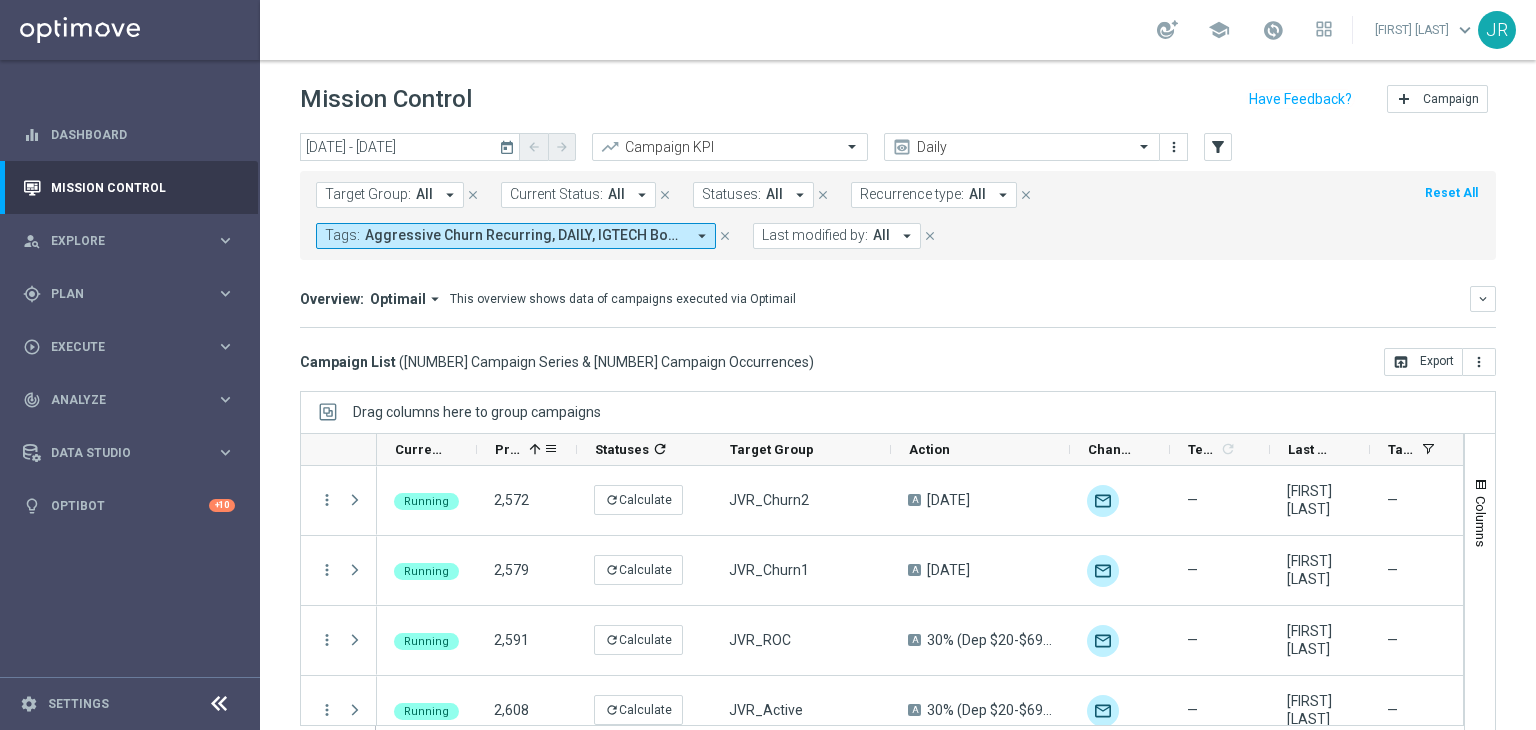 click on "Priority" at bounding box center (508, 449) 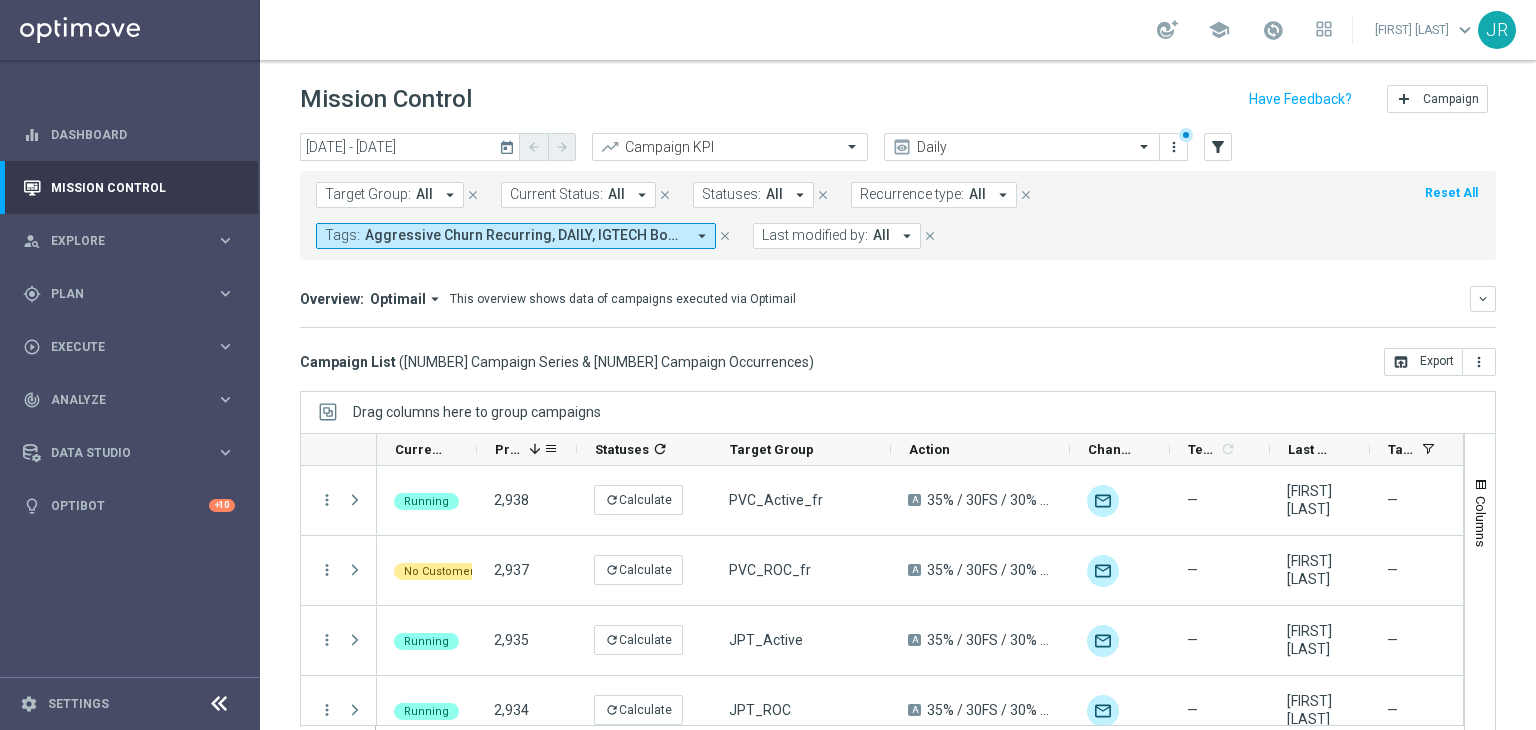 click on "Priority" at bounding box center [508, 449] 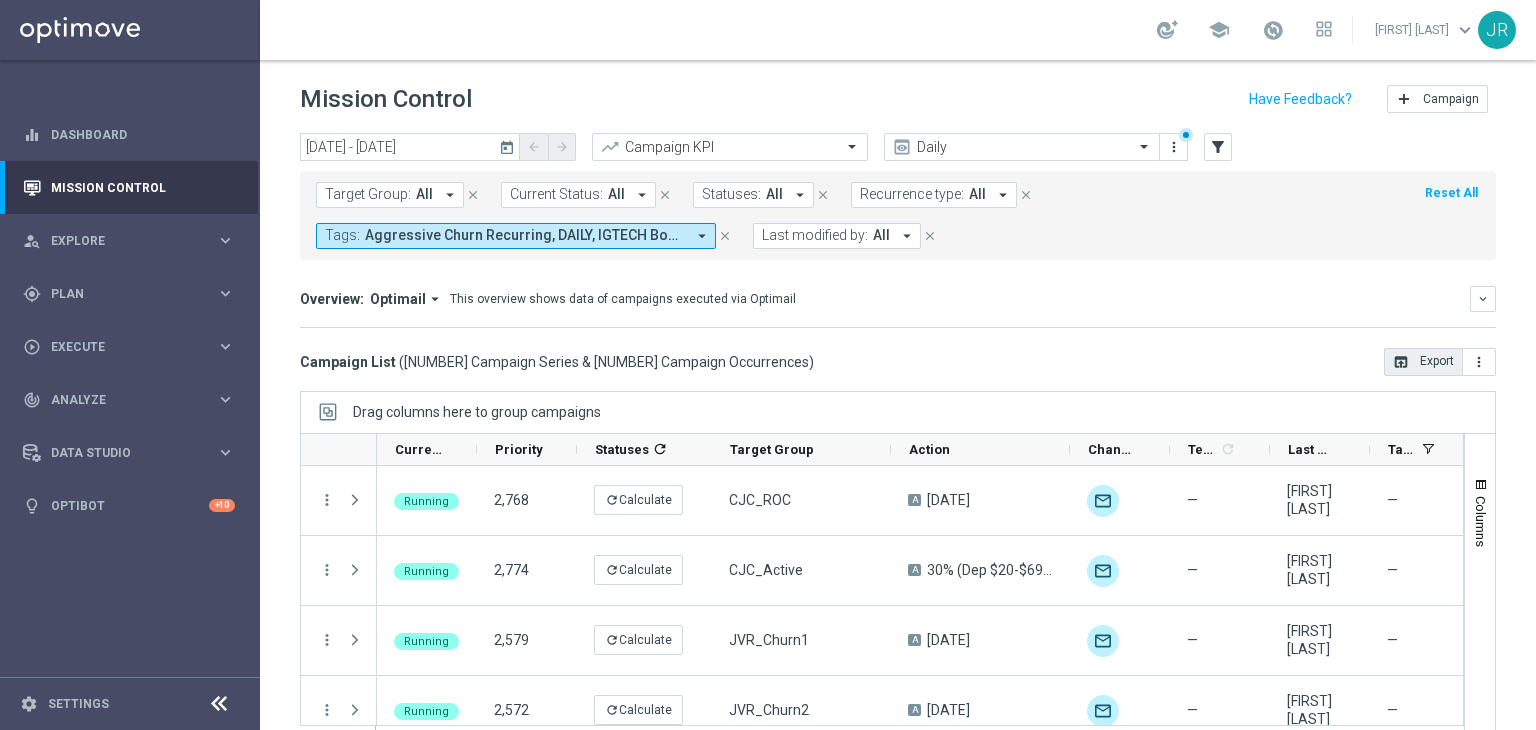 click on "open_in_browser
Export" 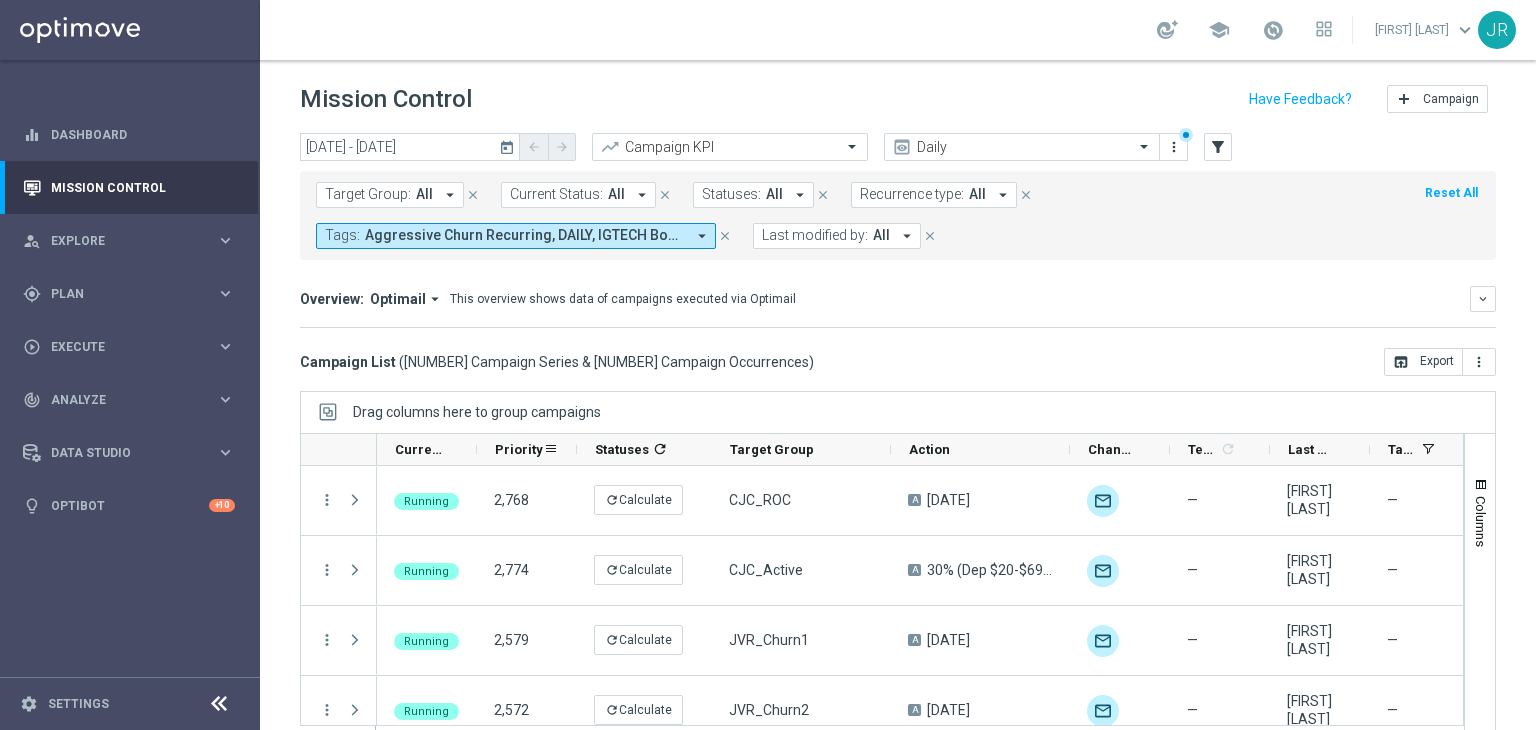 click on "Priority" at bounding box center (519, 449) 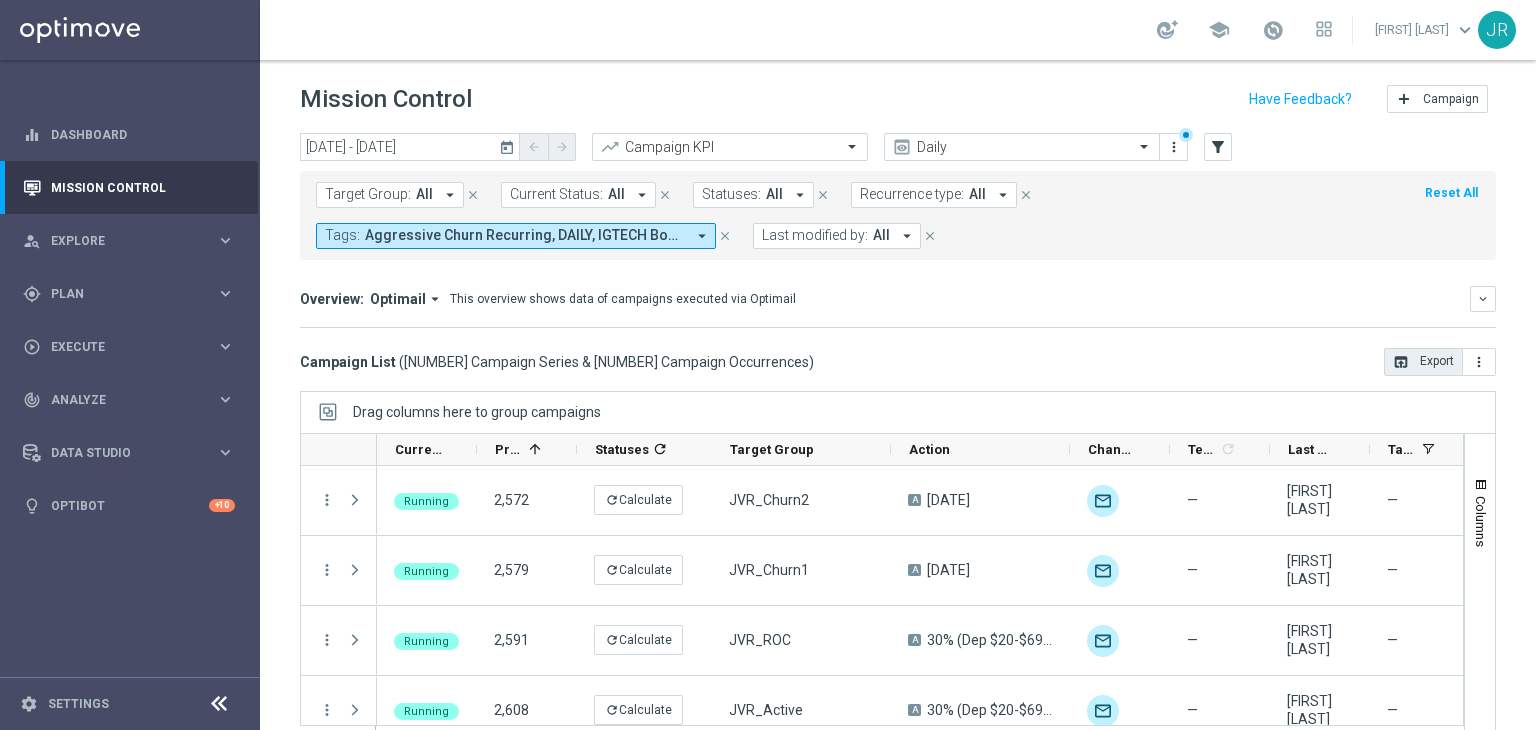 click on "open_in_browser
Export" 